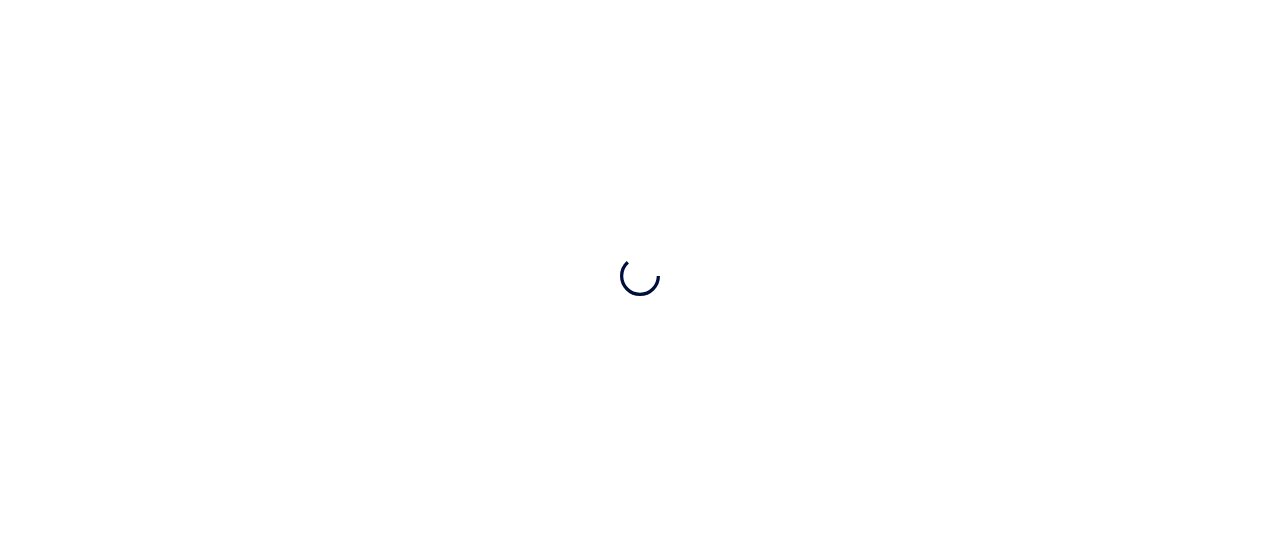 scroll, scrollTop: 0, scrollLeft: 0, axis: both 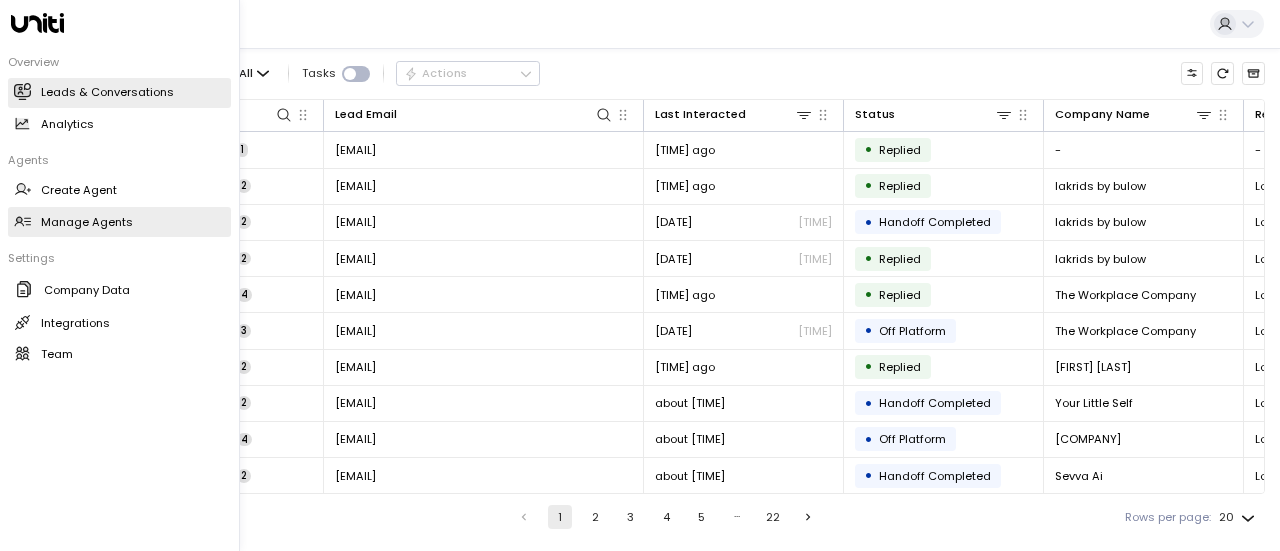 click on "Manage Agents" at bounding box center (87, 222) 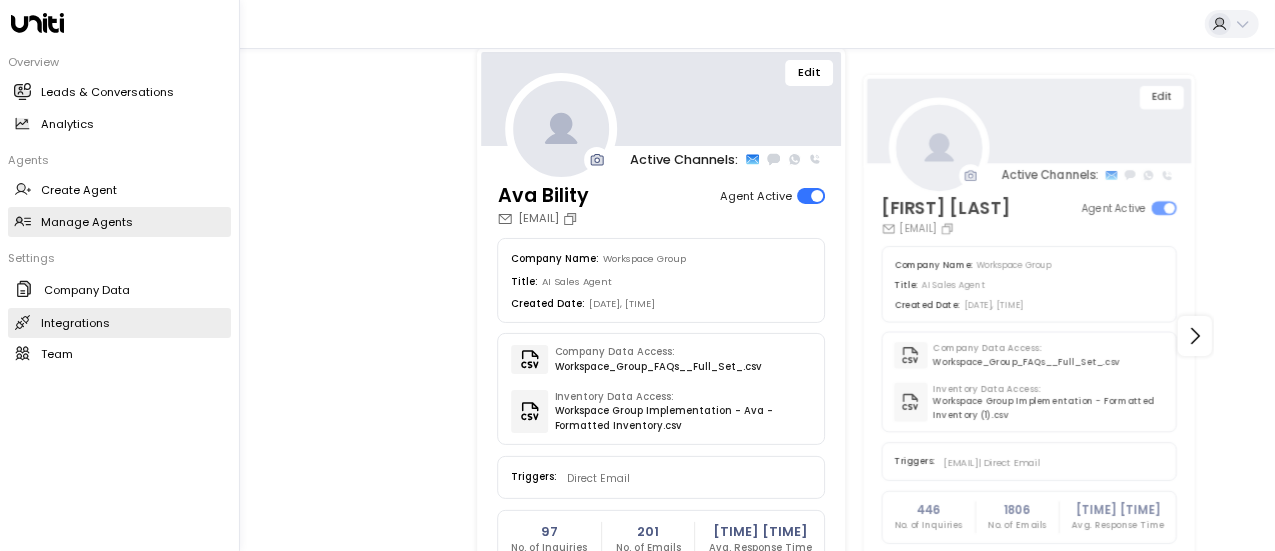 click on "Integrations" at bounding box center (75, 323) 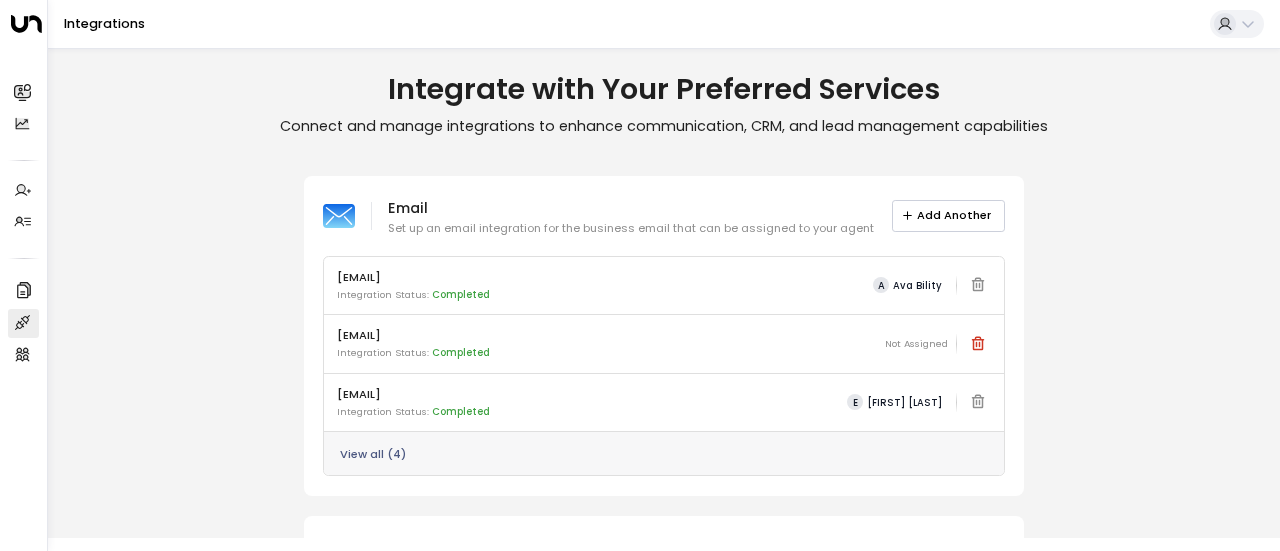 click on "Add Another" at bounding box center (948, 215) 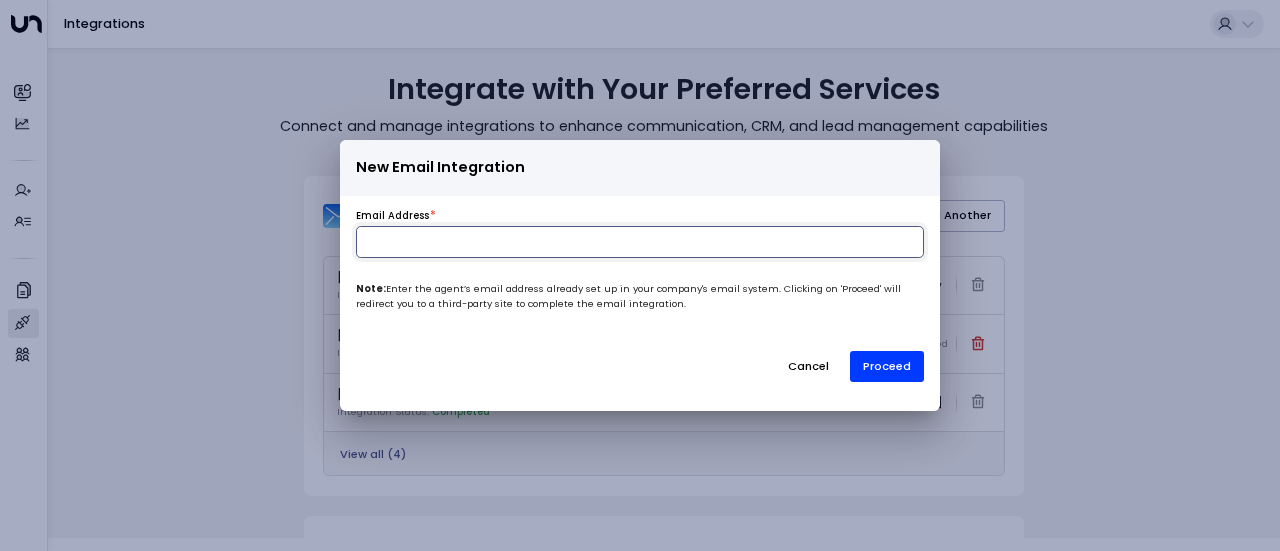 drag, startPoint x: 432, startPoint y: 250, endPoint x: 534, endPoint y: 205, distance: 111.48543 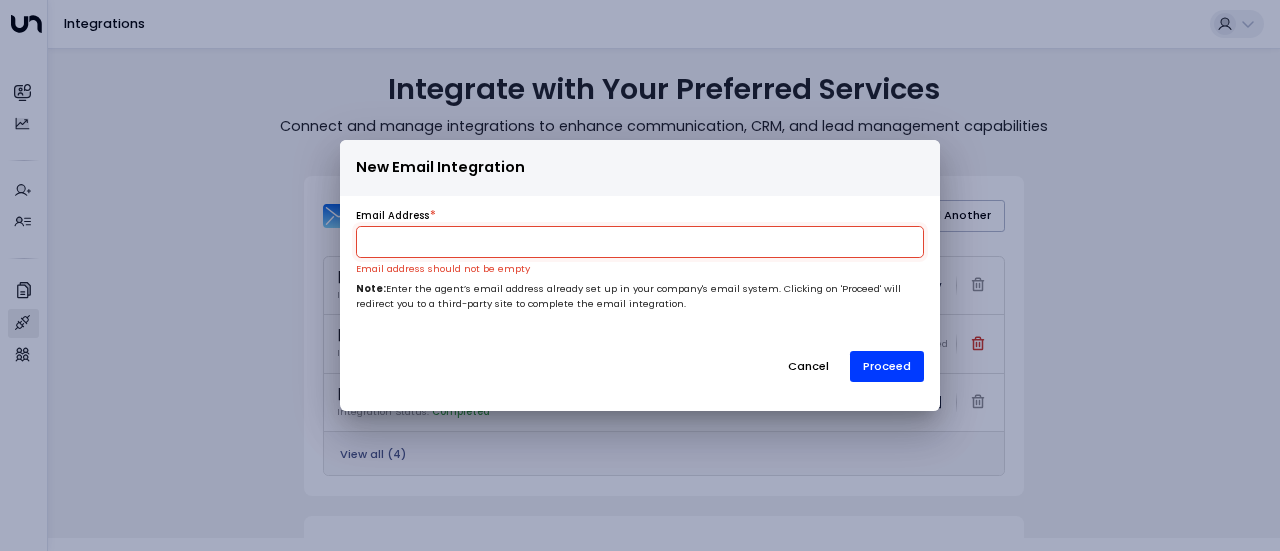 click at bounding box center [640, 242] 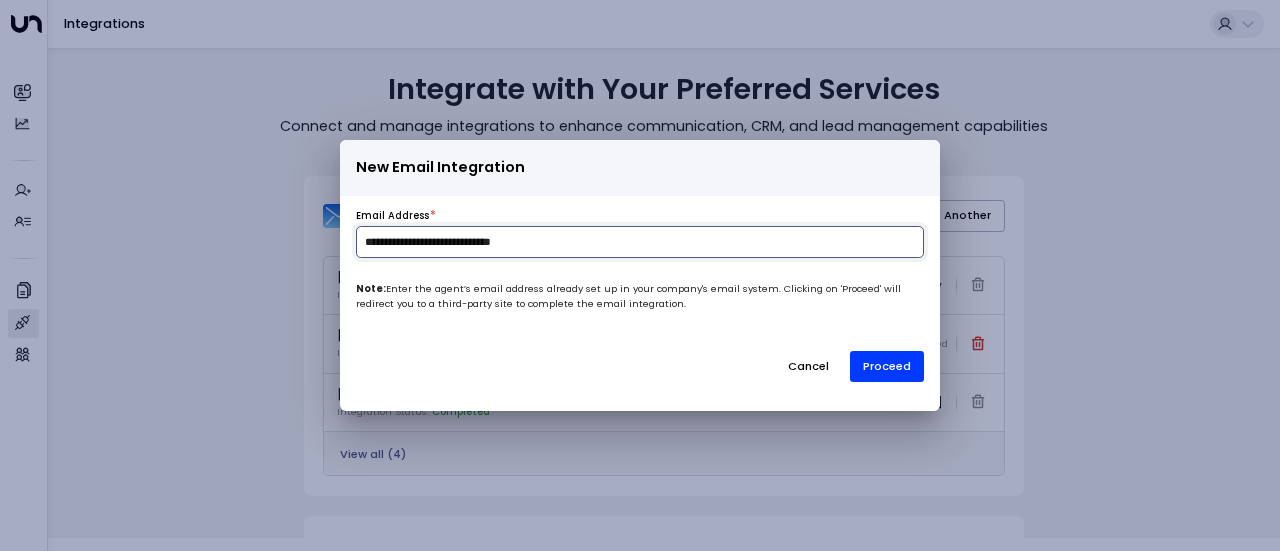 click on "**********" at bounding box center [640, 242] 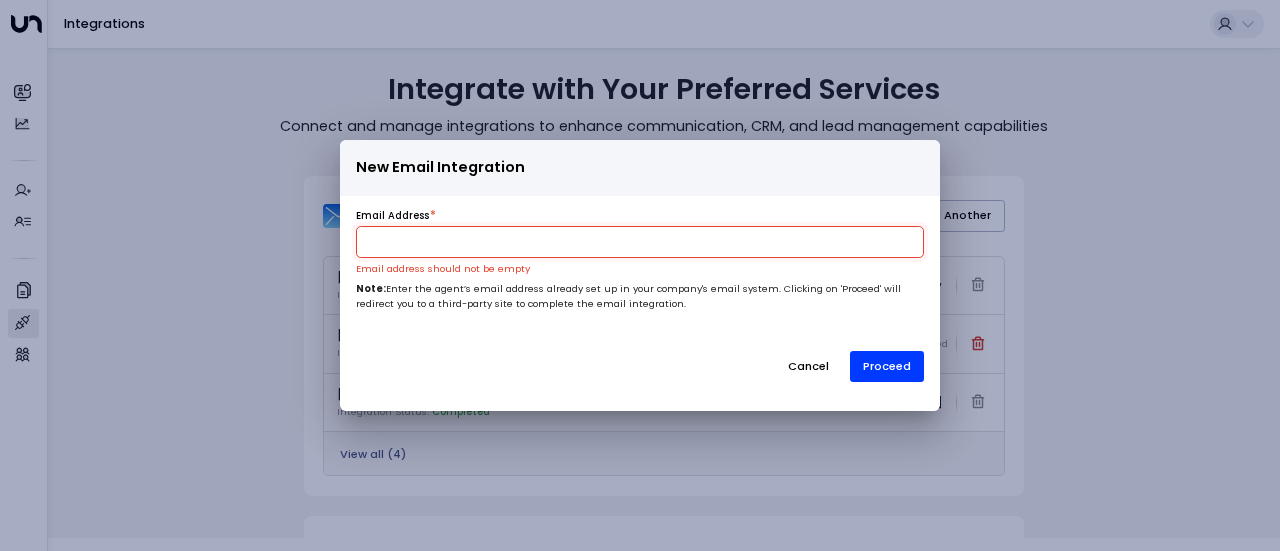 click on "New Email Integration" at bounding box center [640, 168] 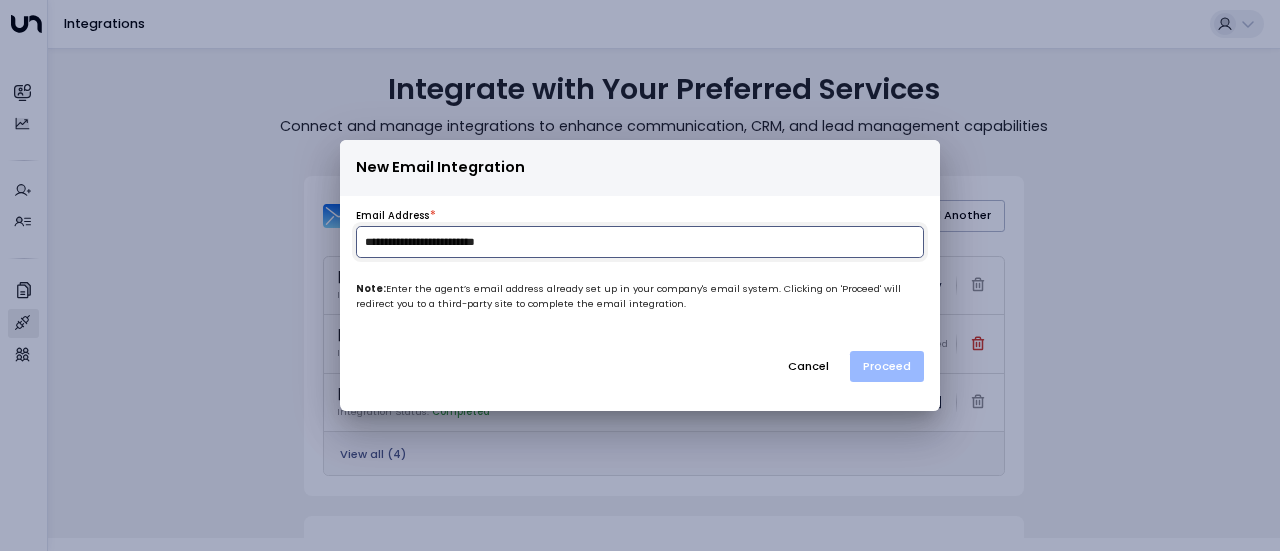type on "**********" 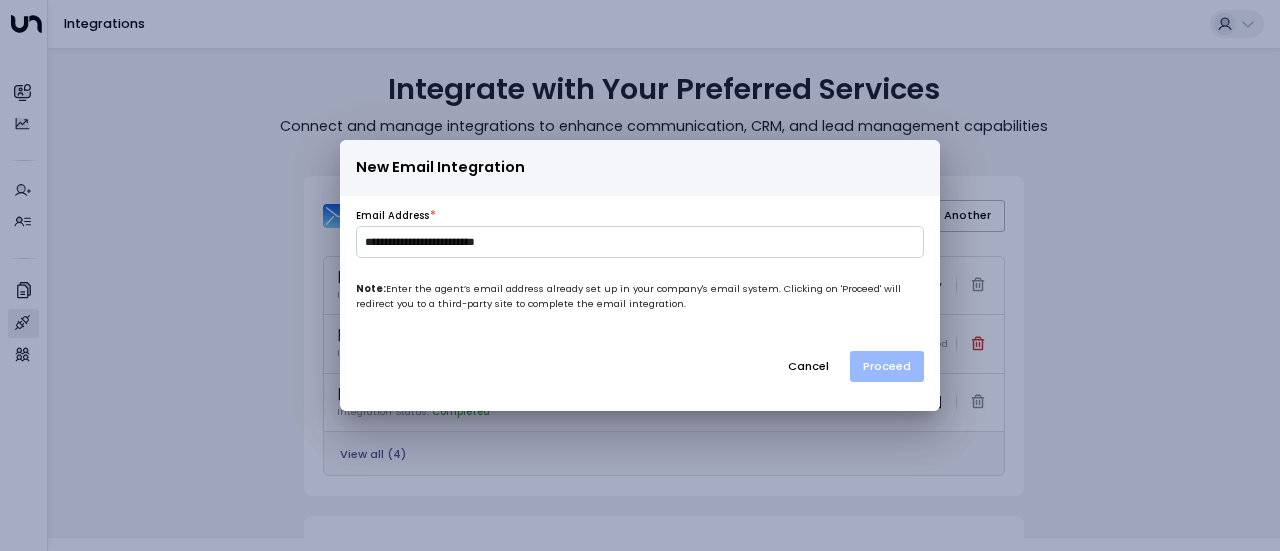 click on "Proceed" at bounding box center (887, 366) 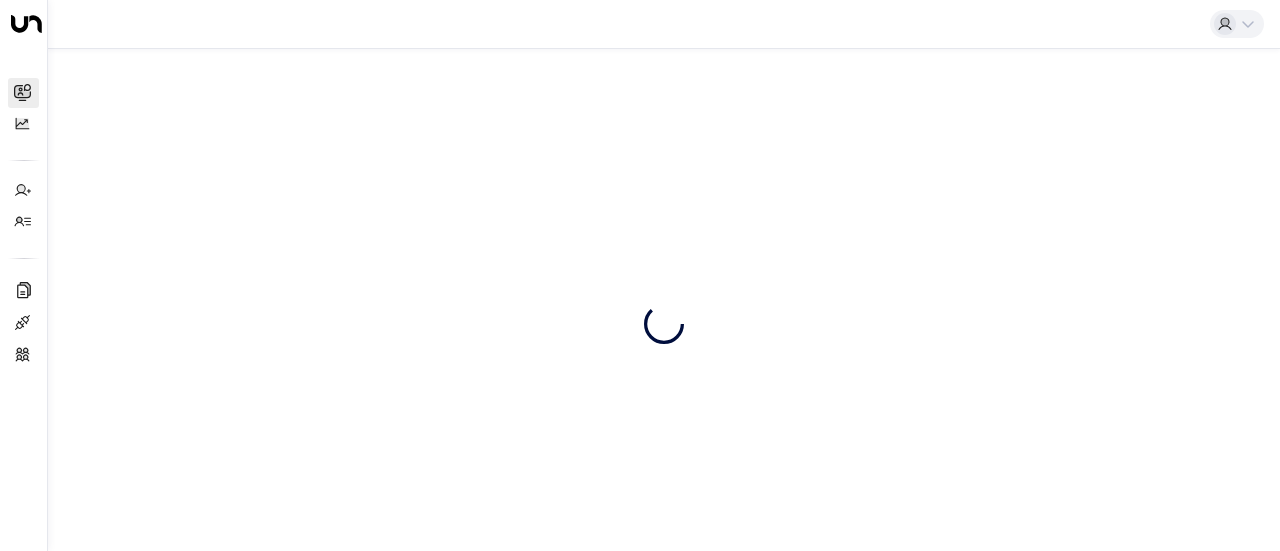 scroll, scrollTop: 0, scrollLeft: 0, axis: both 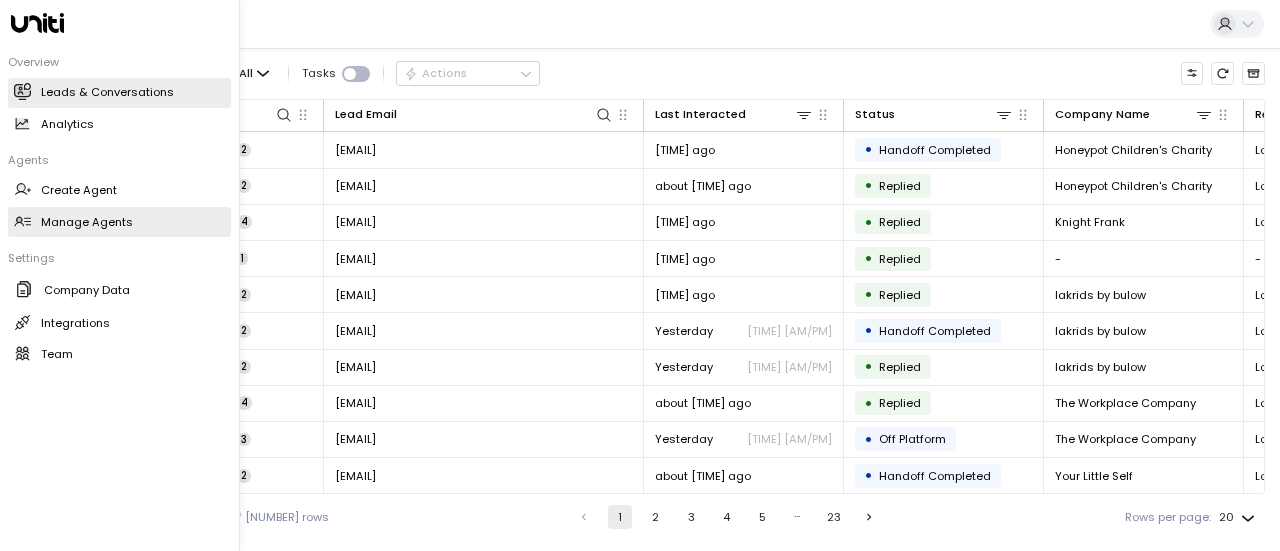 click on "Manage Agents" at bounding box center [87, 222] 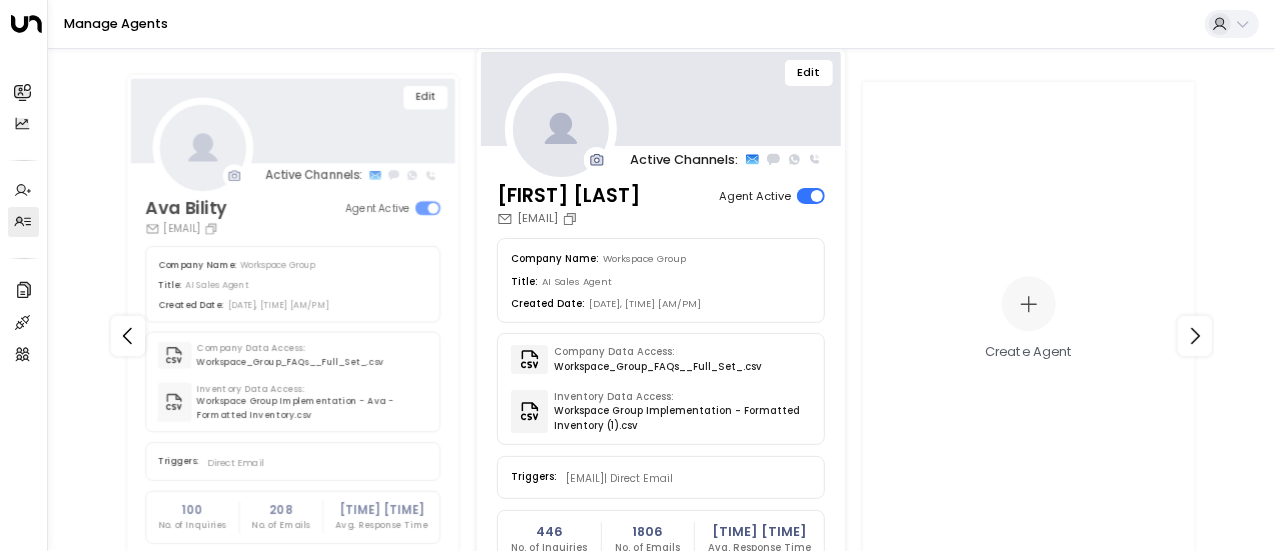 click on "Company Data Access: Workspace_Group_FAQs__Full_Set_.csv Inventory Data Access: Workspace Group Implementation  - Formatted Inventory (1).csv" at bounding box center (661, 389) 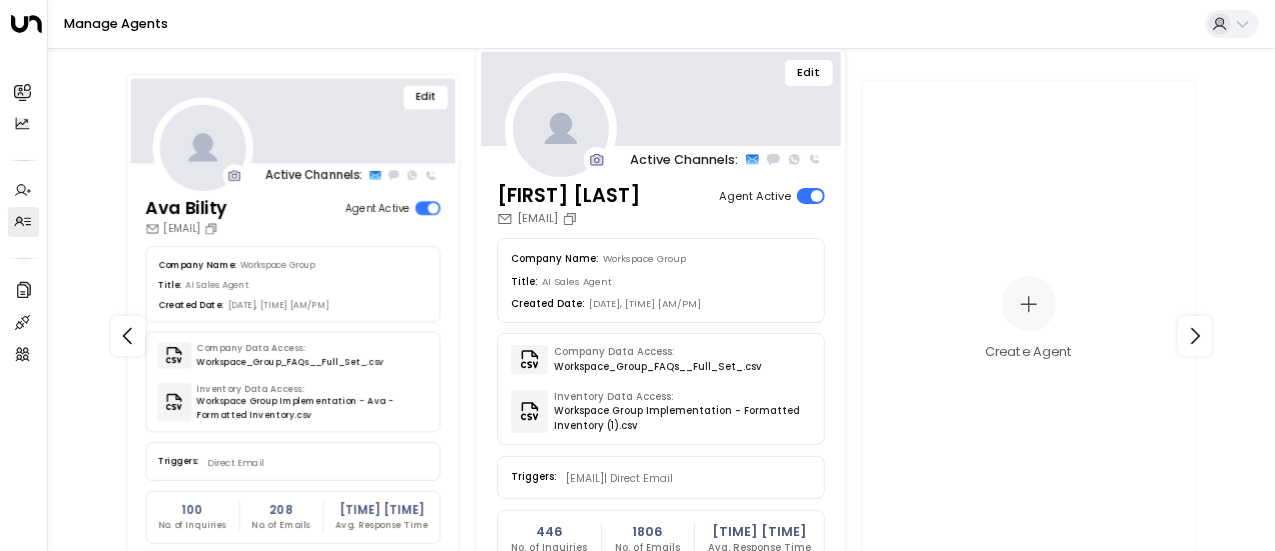 click on "Edit" at bounding box center [426, 97] 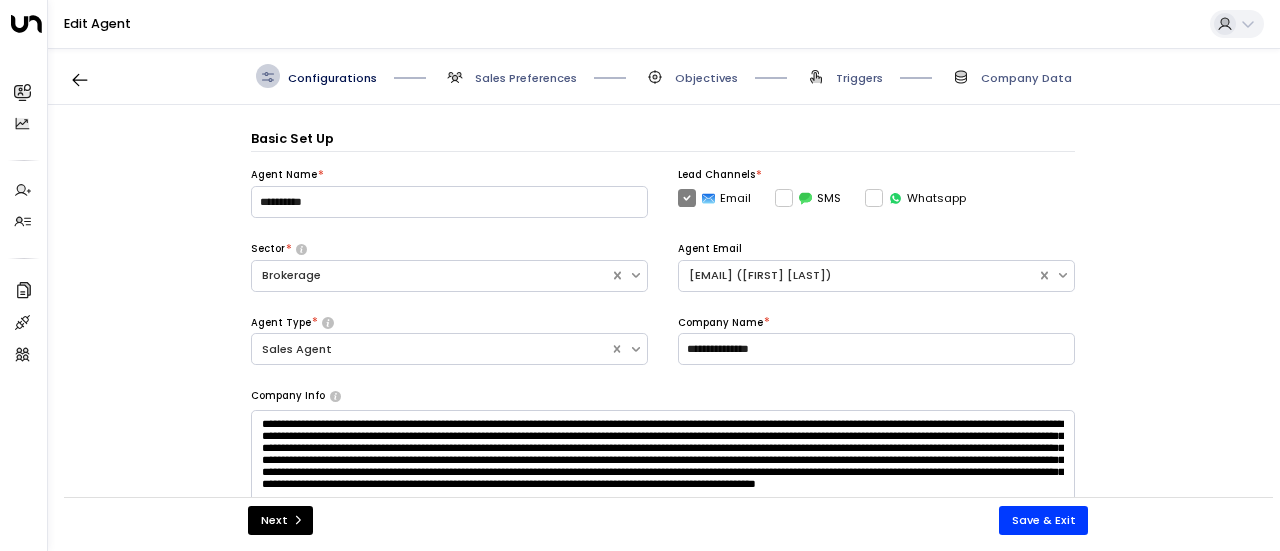scroll, scrollTop: 24, scrollLeft: 0, axis: vertical 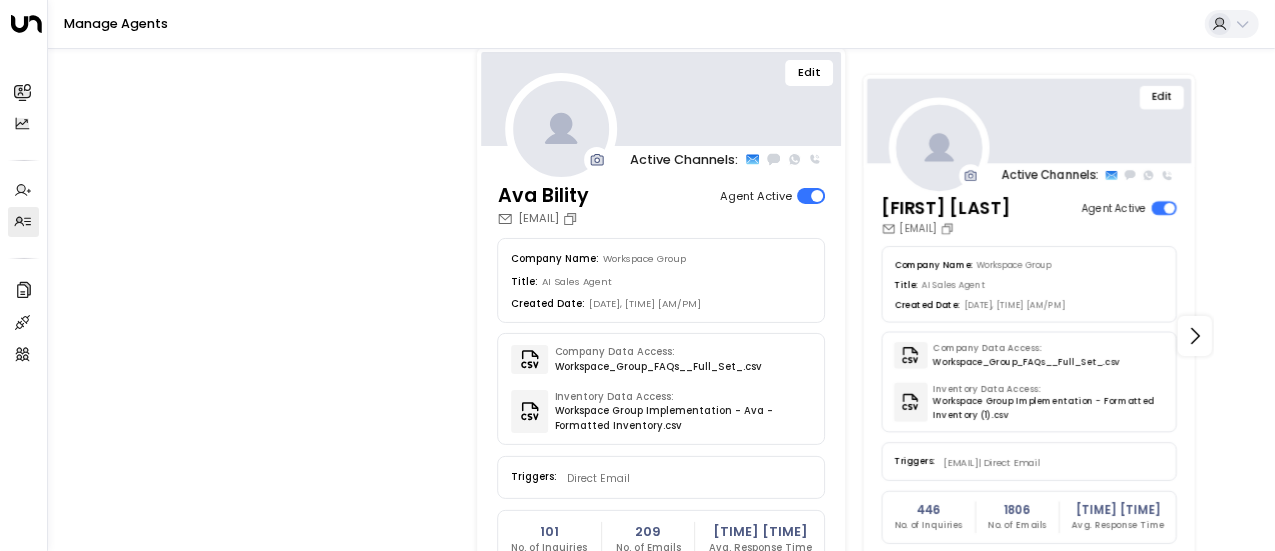 click on "Edit" at bounding box center [1163, 97] 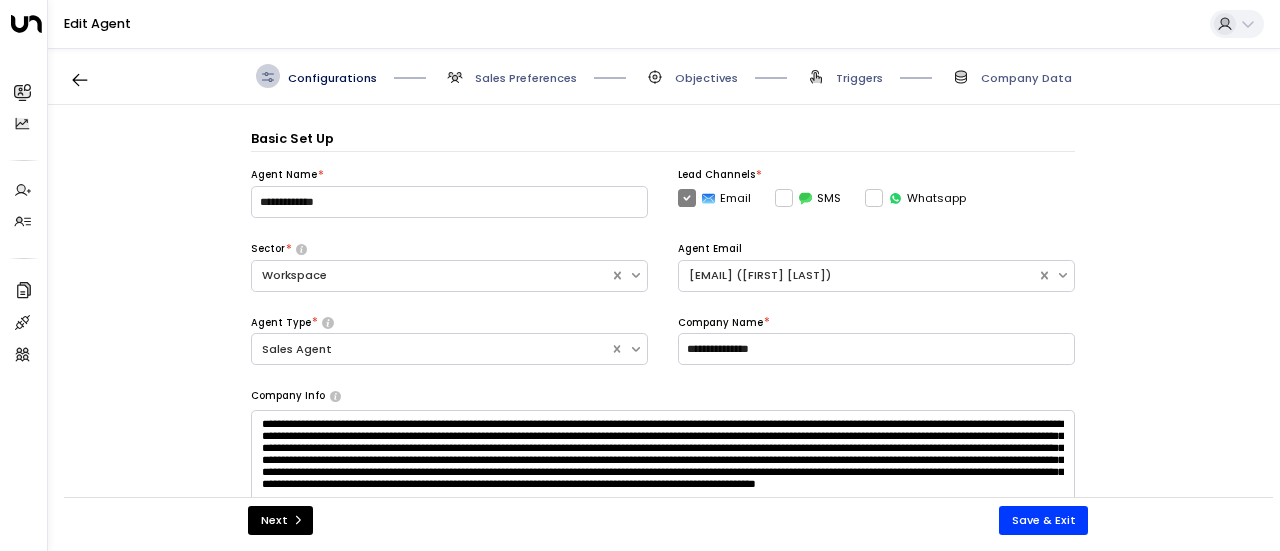 scroll, scrollTop: 24, scrollLeft: 0, axis: vertical 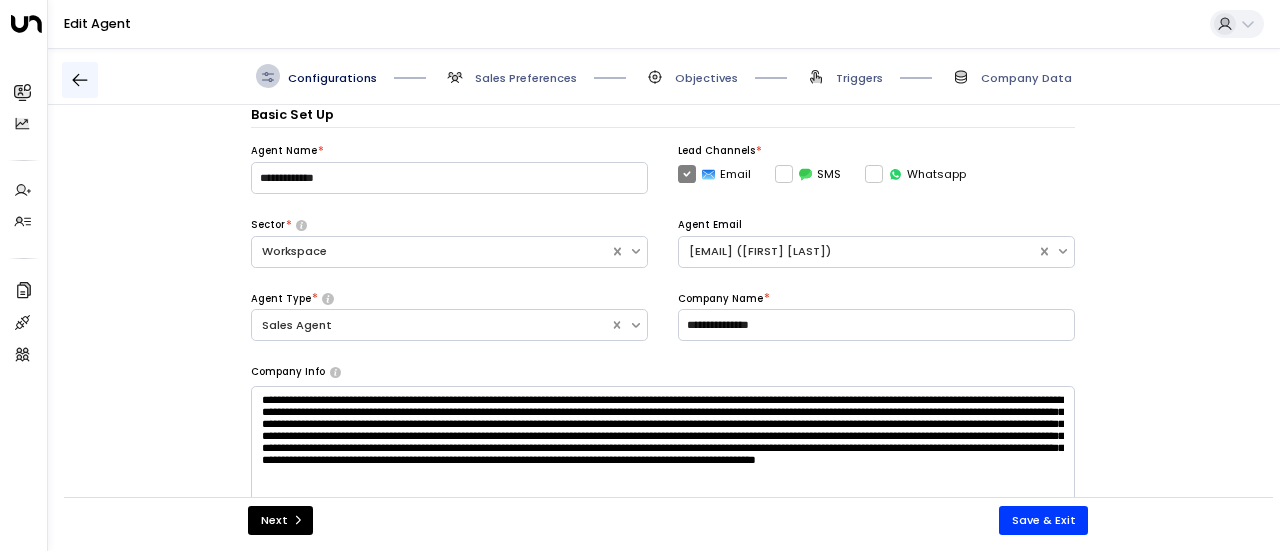 click at bounding box center (79, 80) 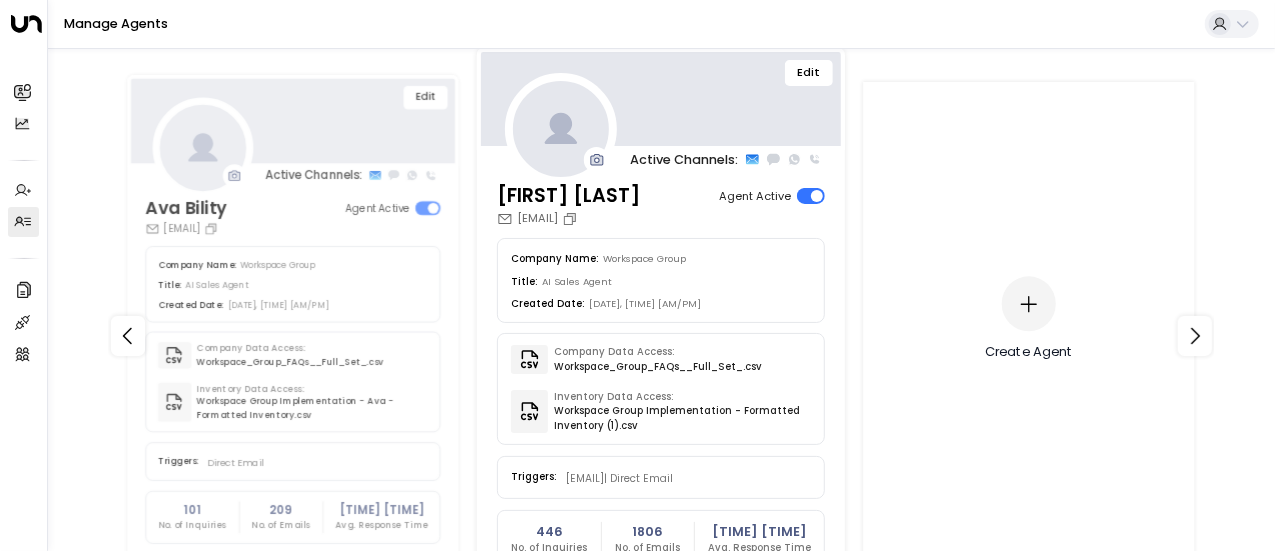 click at bounding box center (1029, 304) 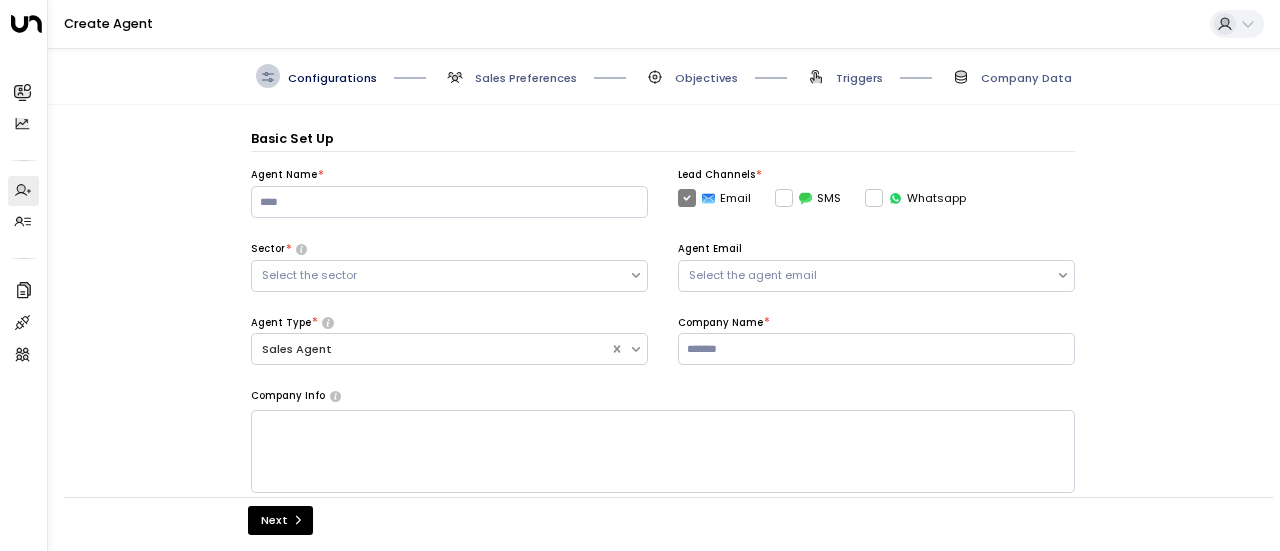 scroll, scrollTop: 24, scrollLeft: 0, axis: vertical 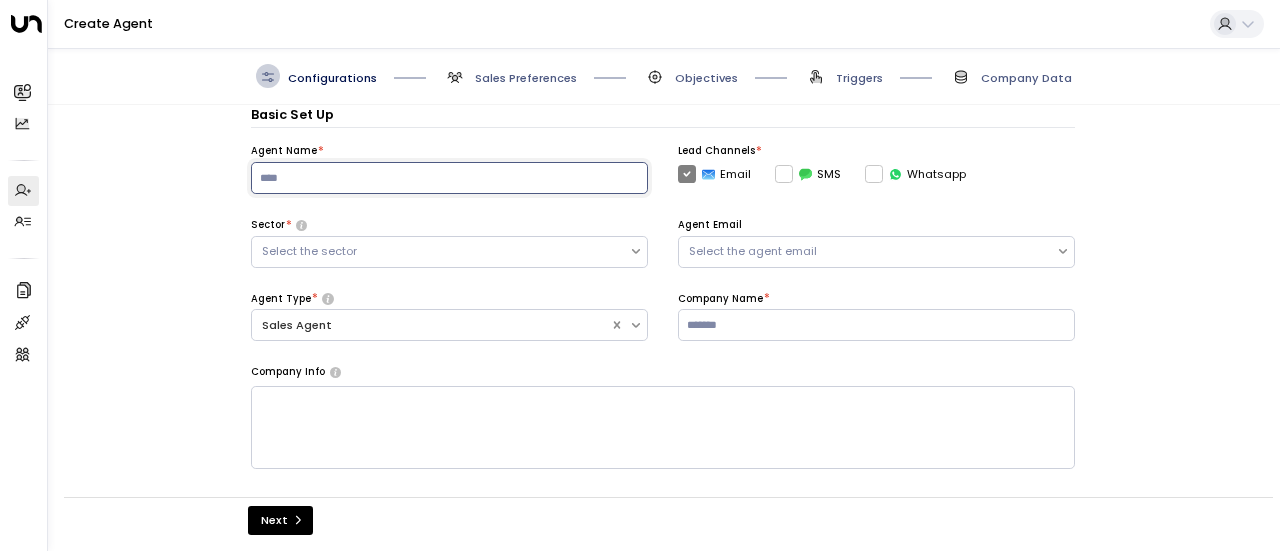 click at bounding box center [449, 178] 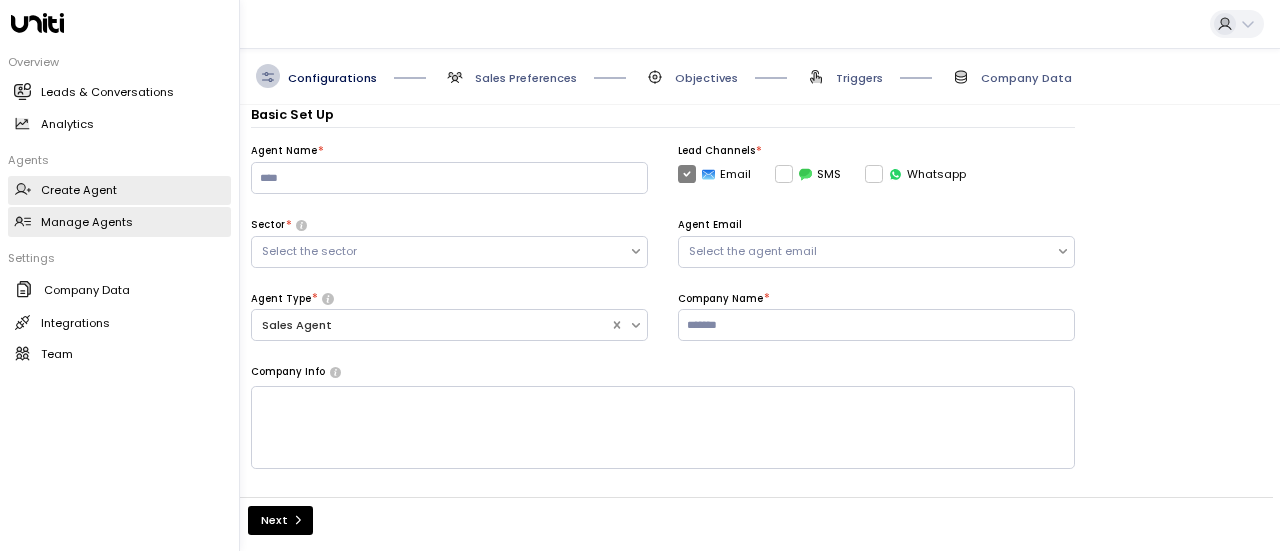 click on "Manage Agents" at bounding box center [87, 222] 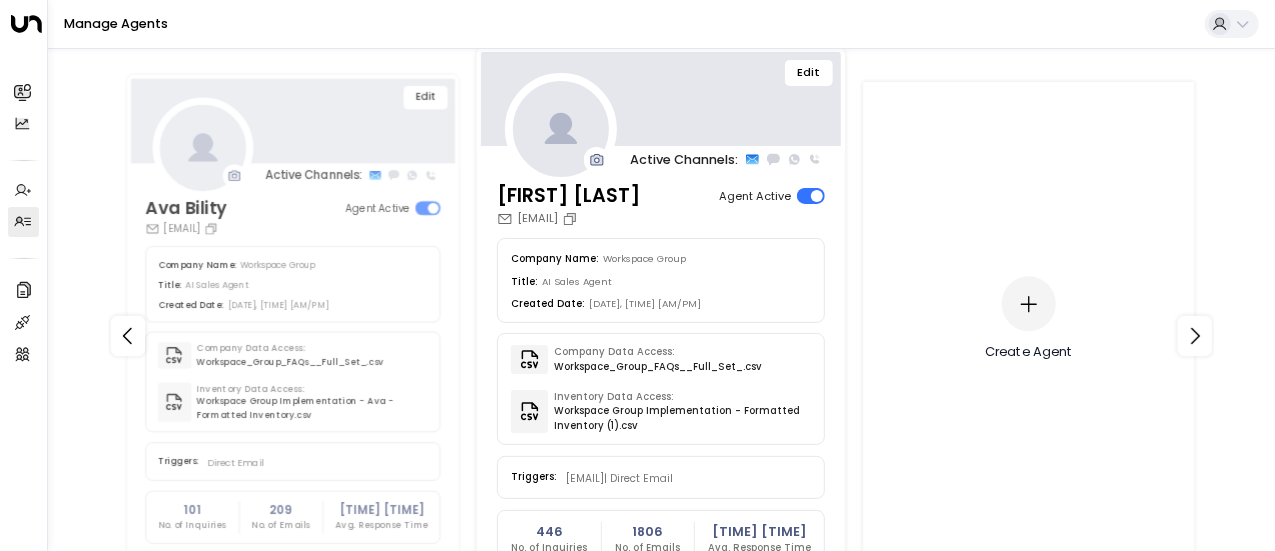 click at bounding box center [1029, 304] 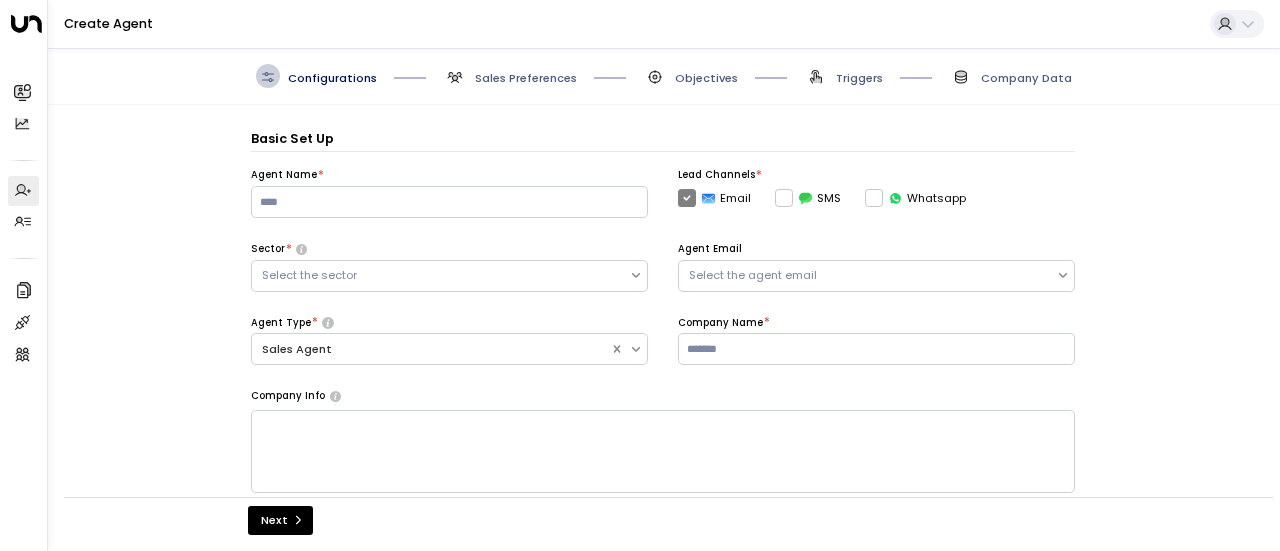 scroll, scrollTop: 24, scrollLeft: 0, axis: vertical 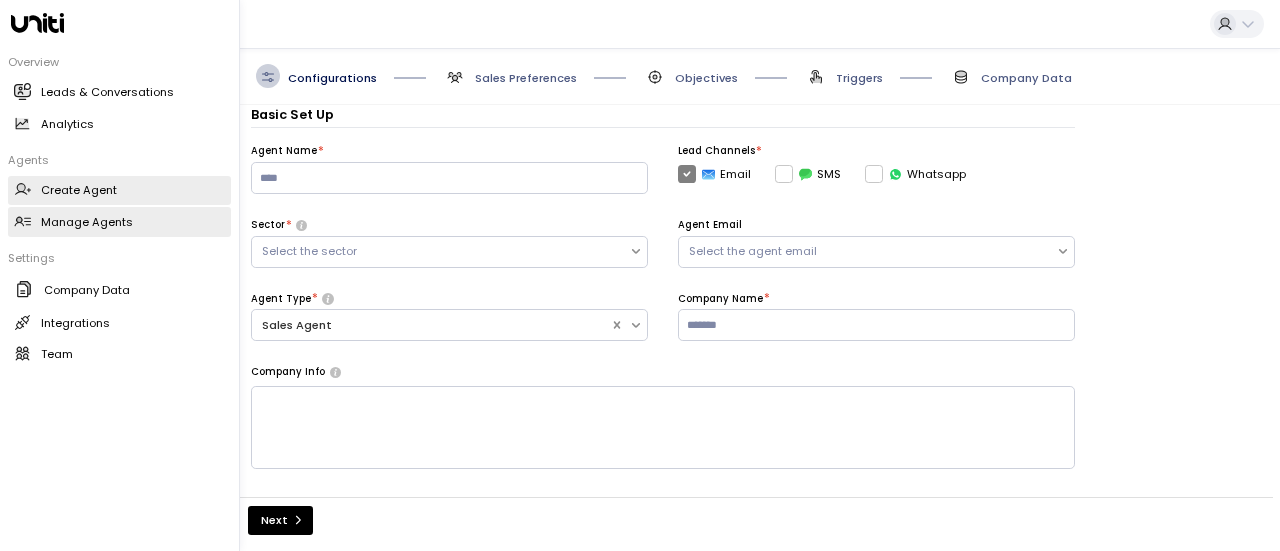 click on "Manage Agents" at bounding box center [87, 222] 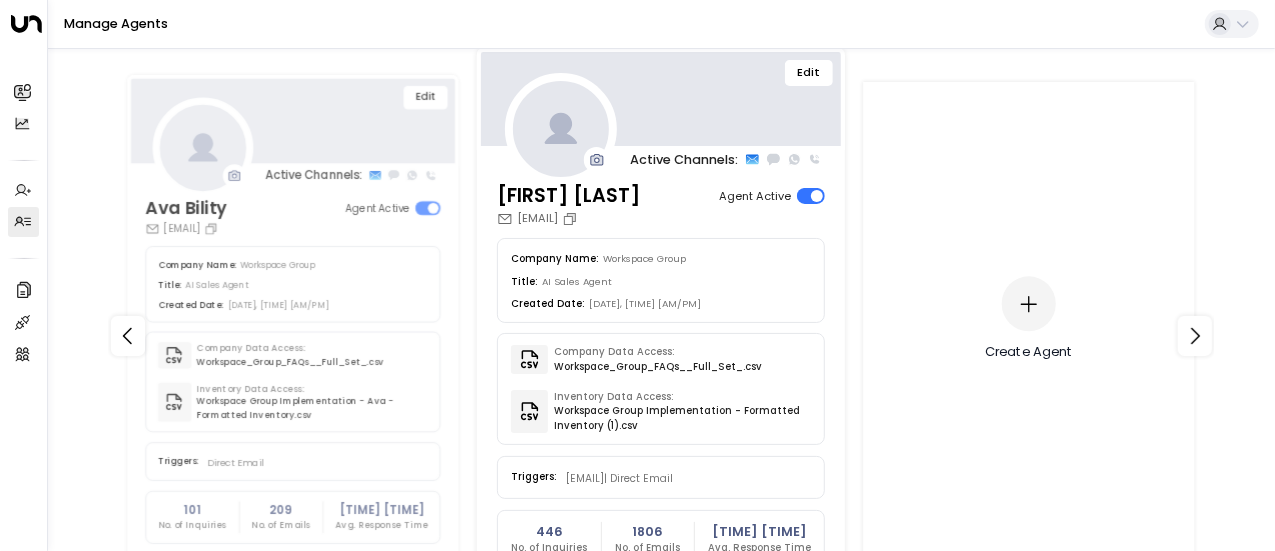 click at bounding box center (1029, 304) 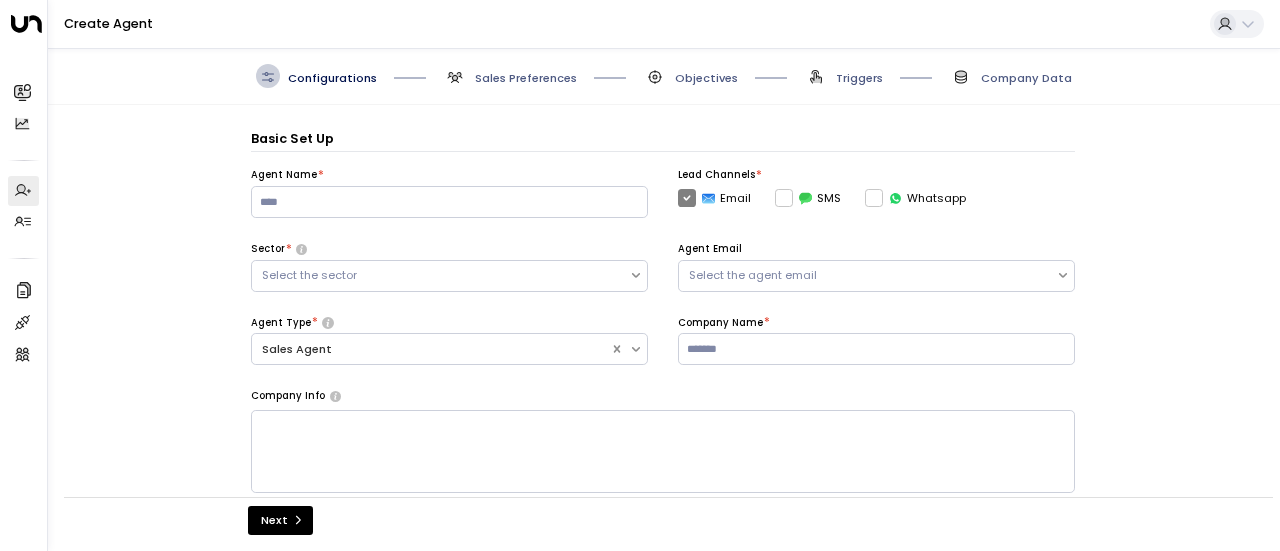 scroll, scrollTop: 24, scrollLeft: 0, axis: vertical 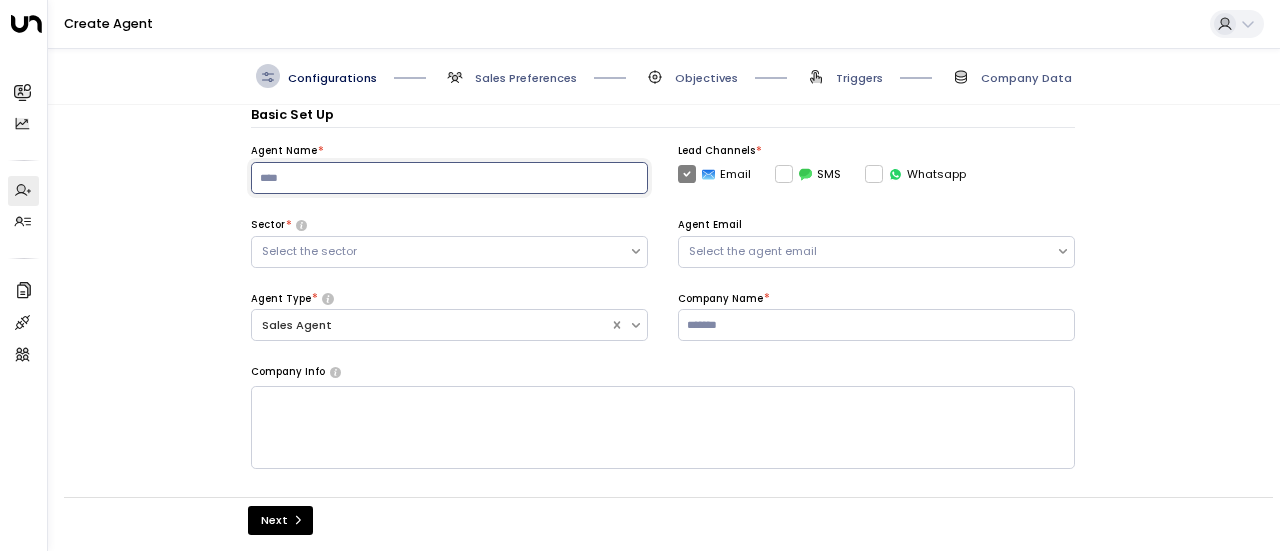 click at bounding box center [449, 178] 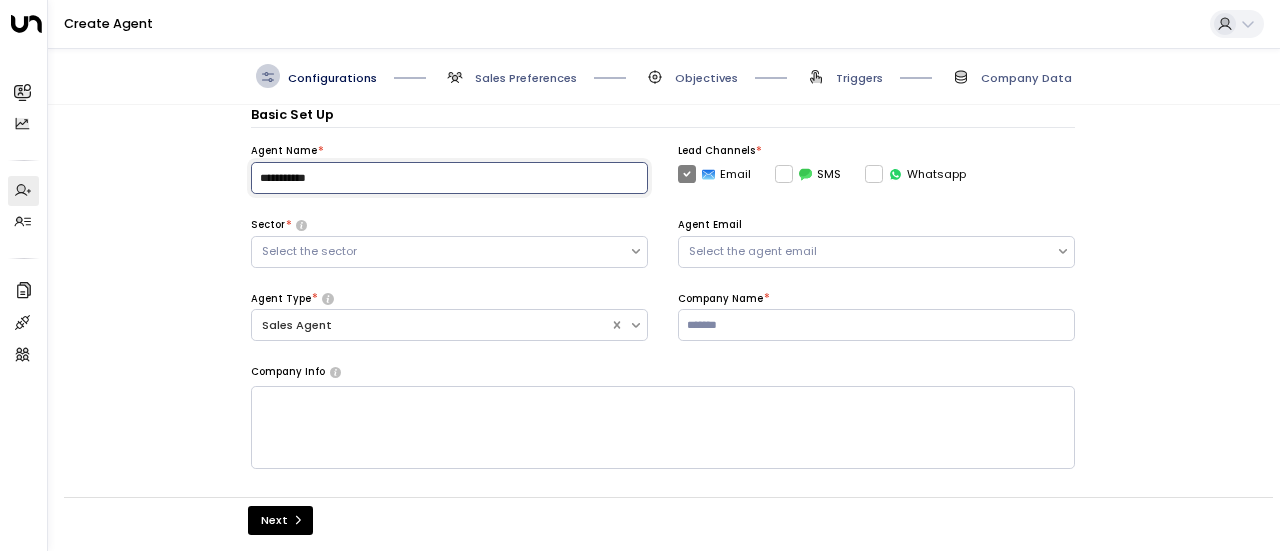 type on "**********" 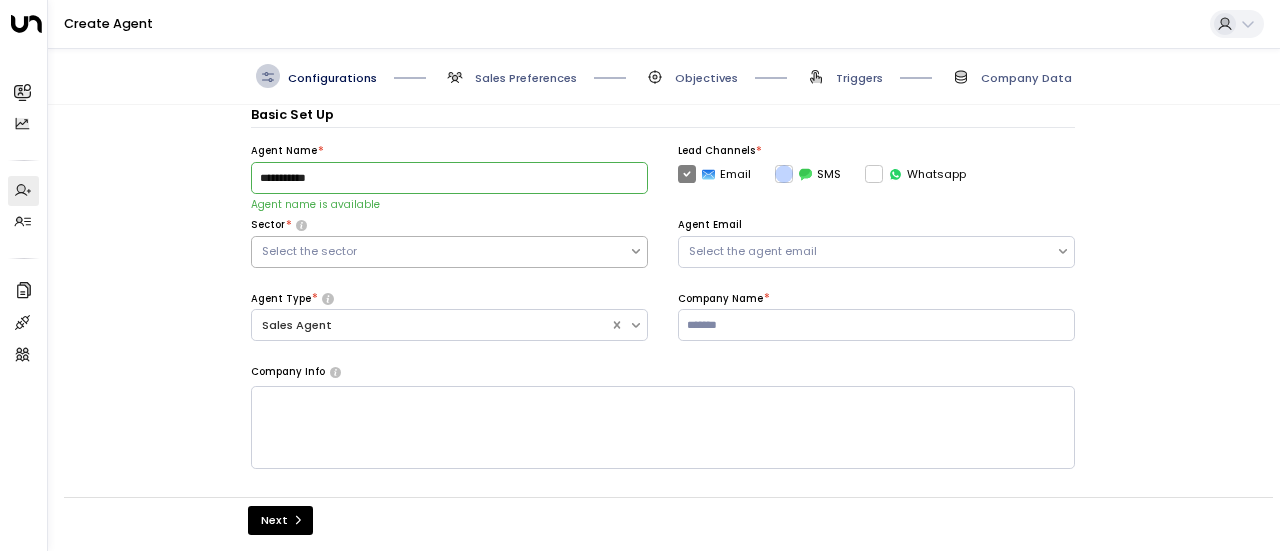 click on "Select the sector" at bounding box center [440, 251] 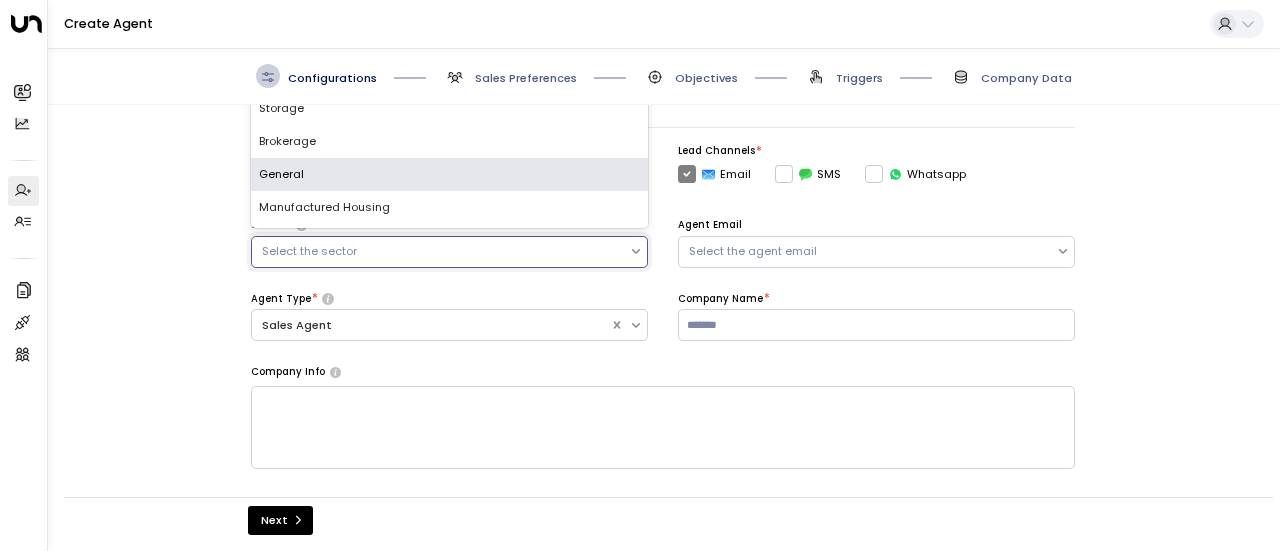 click on "General" at bounding box center [449, 174] 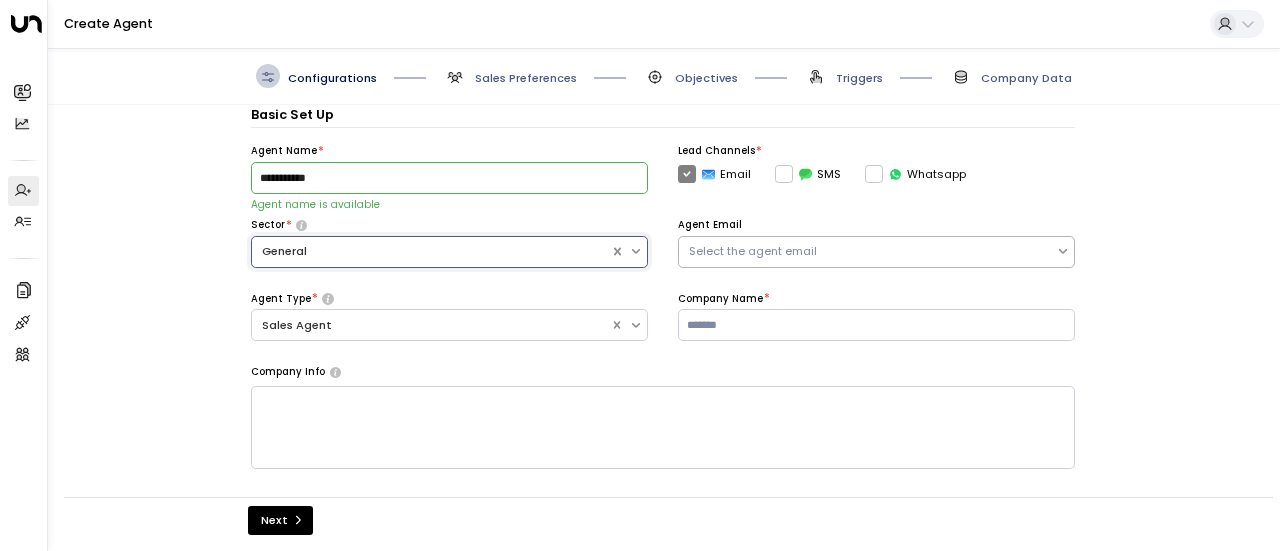 click on "Select the agent email" at bounding box center [867, 251] 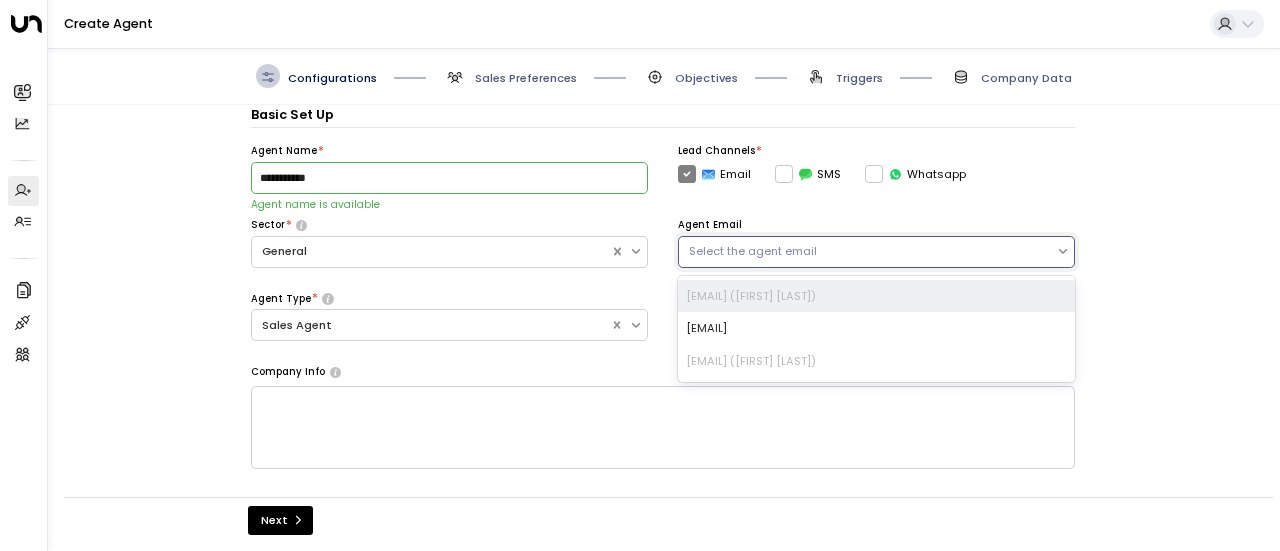 click on "Select the agent email" at bounding box center [867, 251] 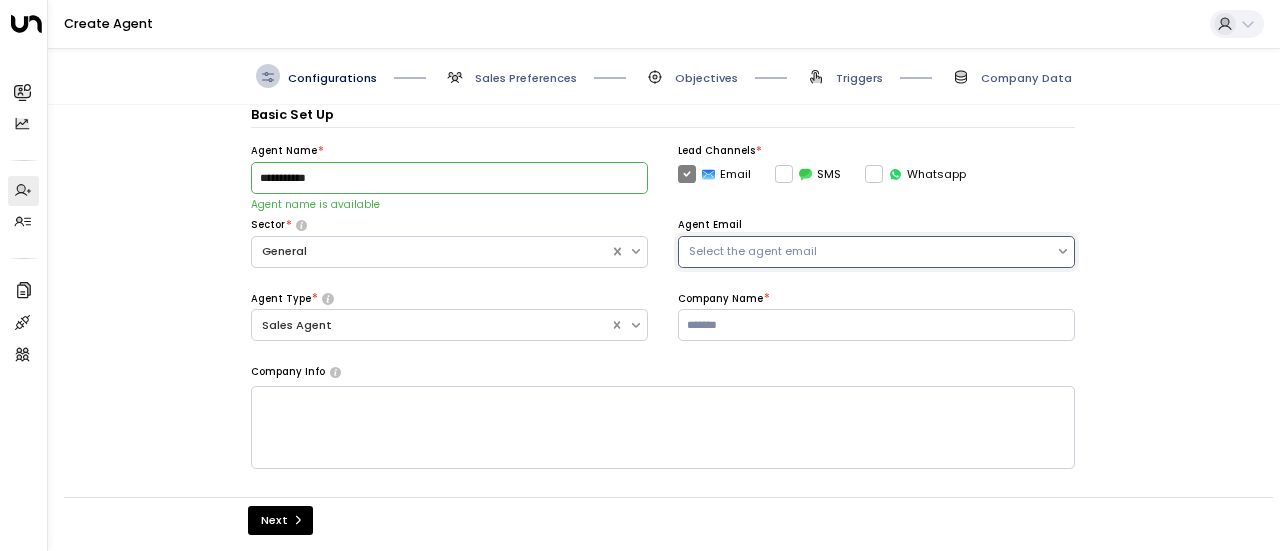 click on "Select the agent email" at bounding box center [867, 251] 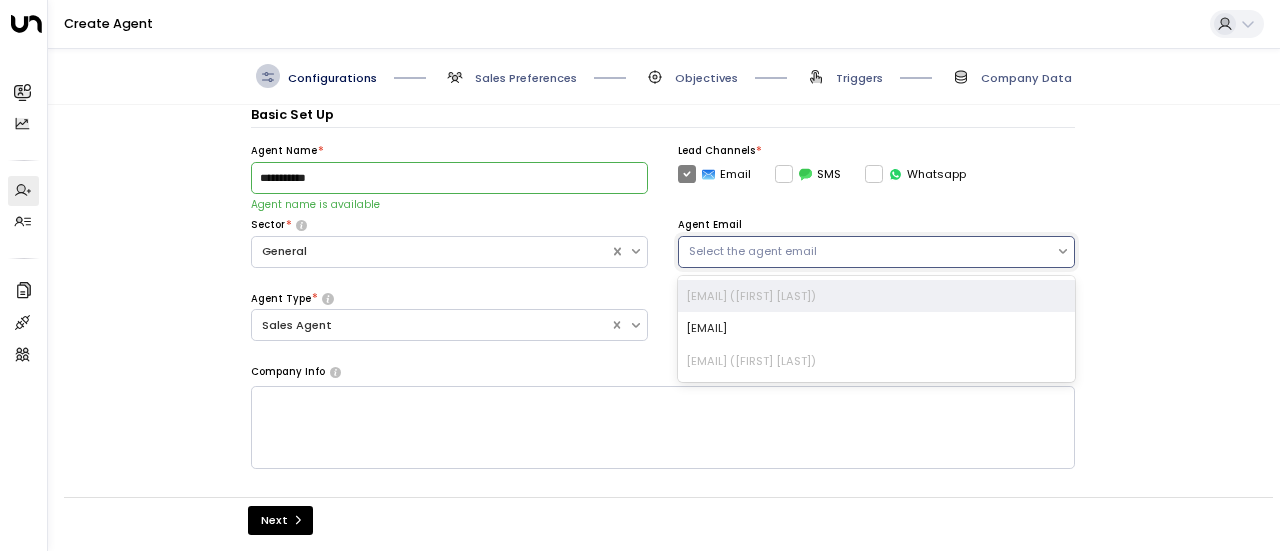 click on "Select the agent email" at bounding box center (867, 251) 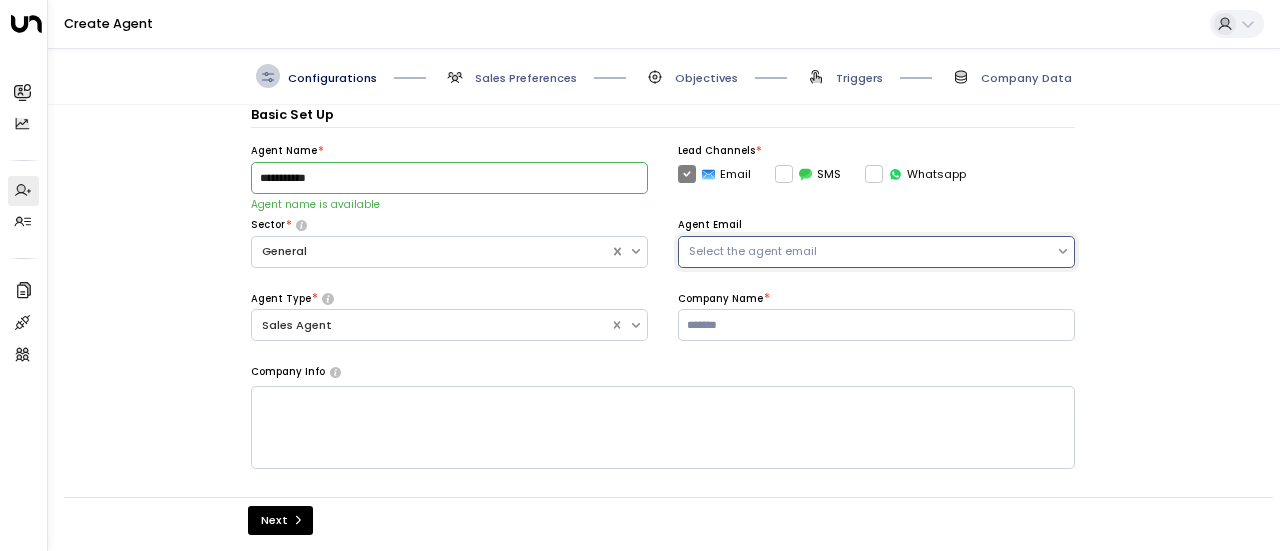 click on "Select the agent email" at bounding box center [867, 251] 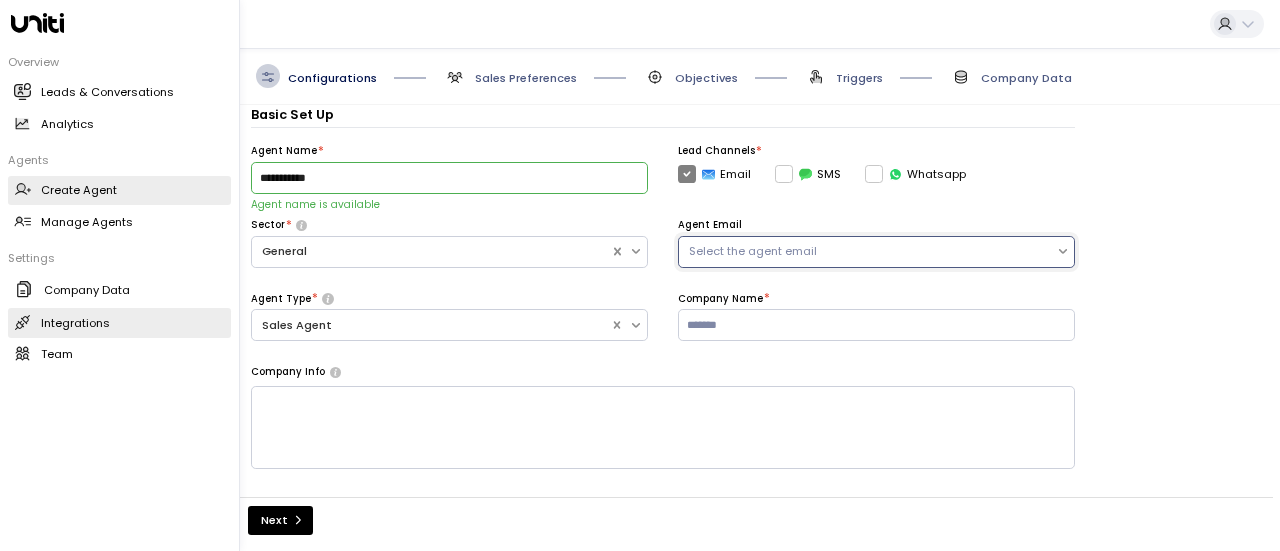click on "Integrations" at bounding box center [75, 323] 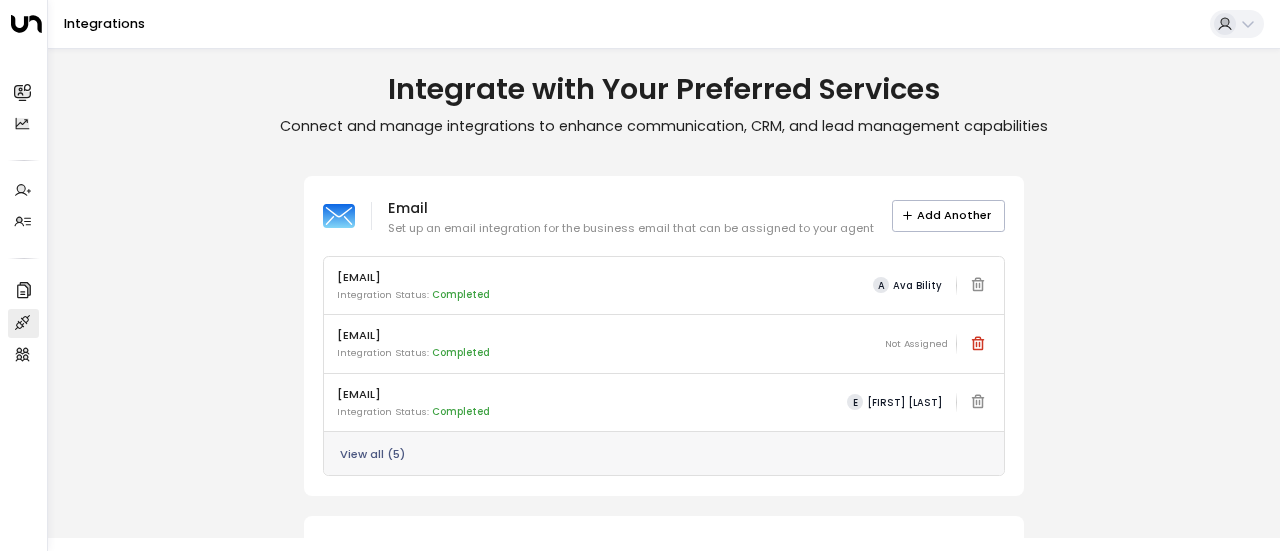 click on "View all ( 5 )" at bounding box center [372, 454] 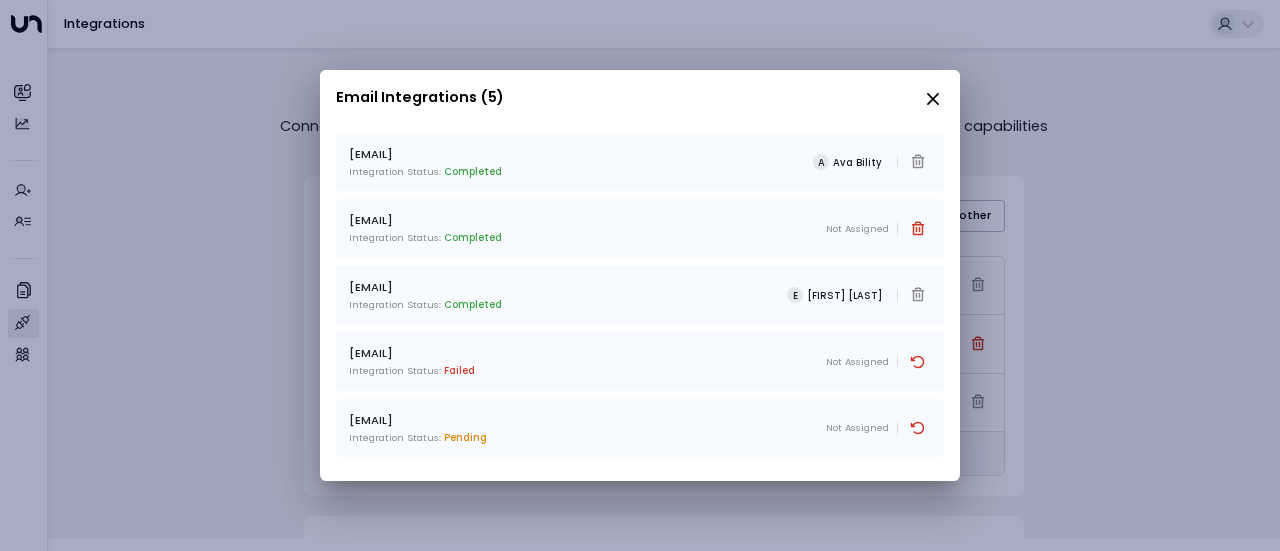 click on "Not Assigned" at bounding box center [857, 229] 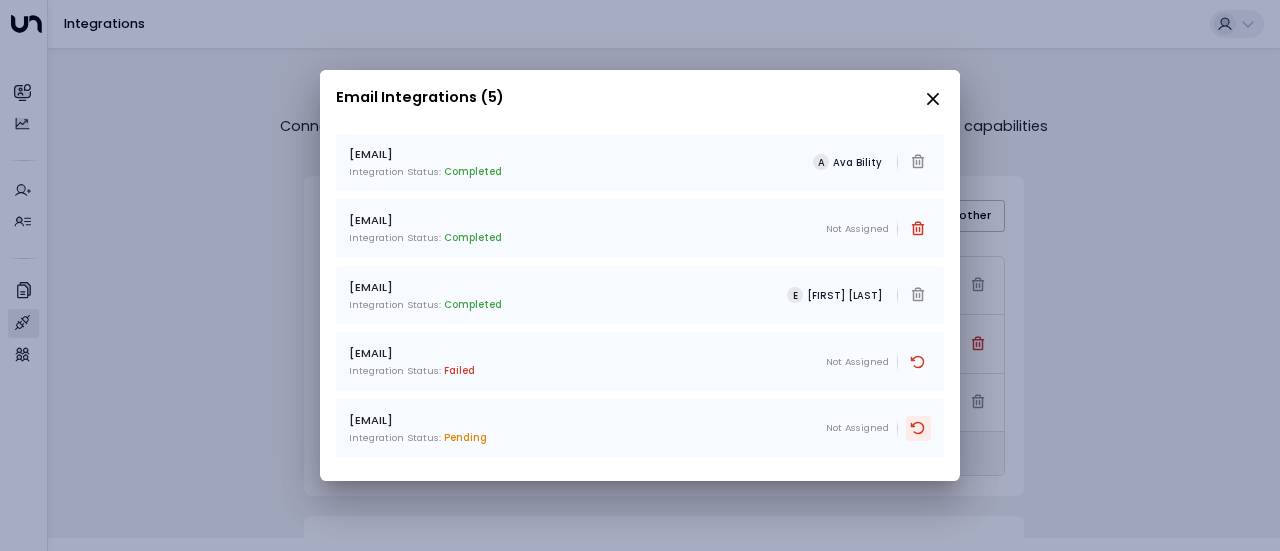 click at bounding box center [918, 229] 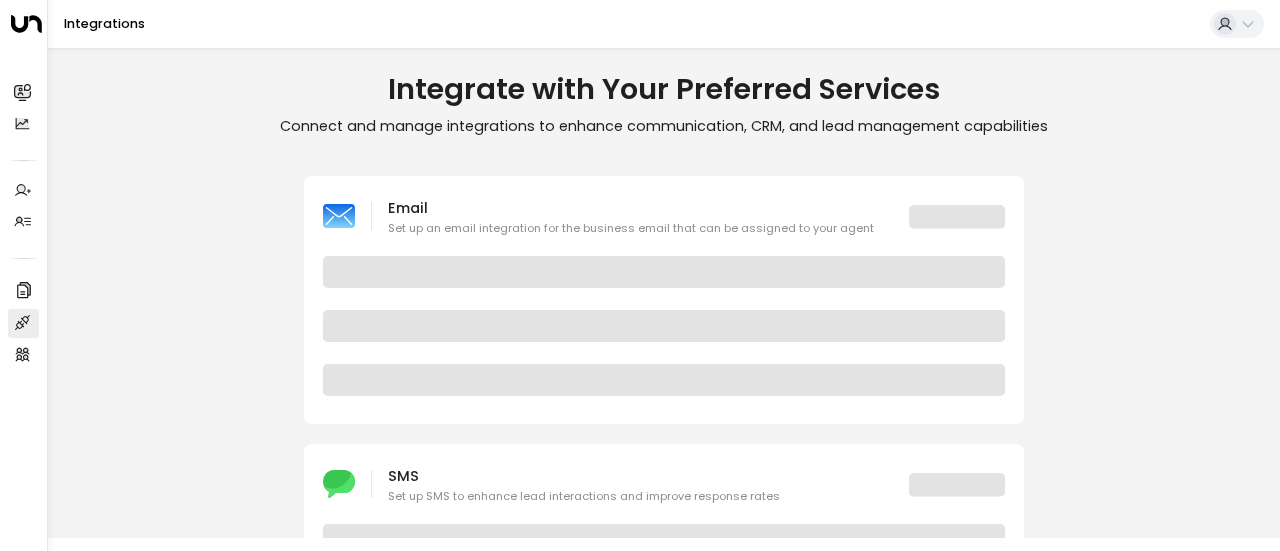 scroll, scrollTop: 0, scrollLeft: 0, axis: both 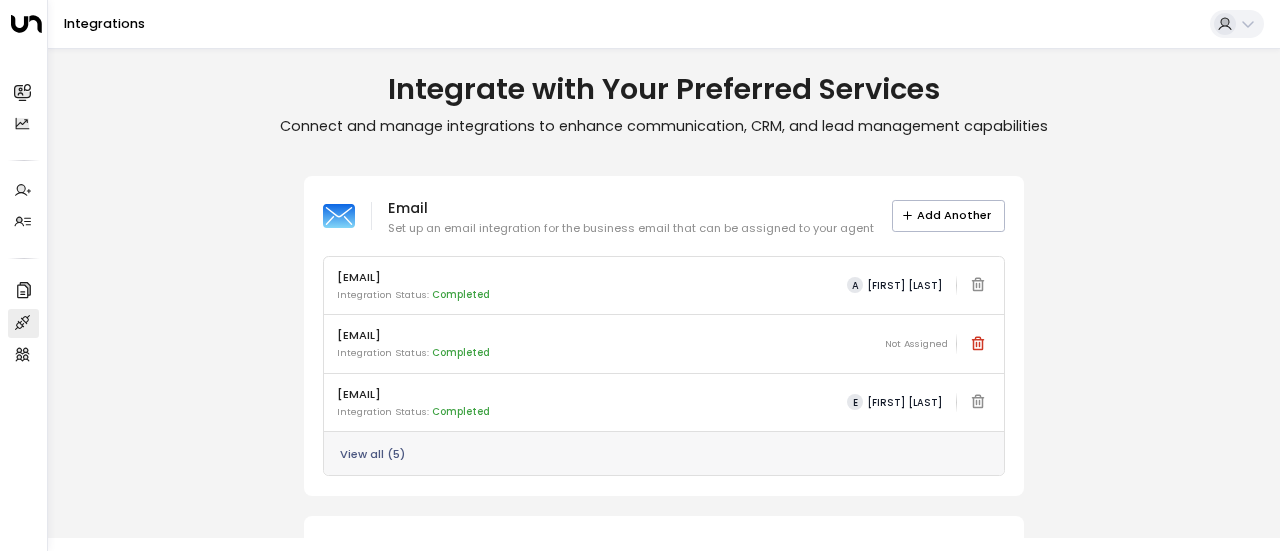 click on "View all ( 5 )" at bounding box center [372, 454] 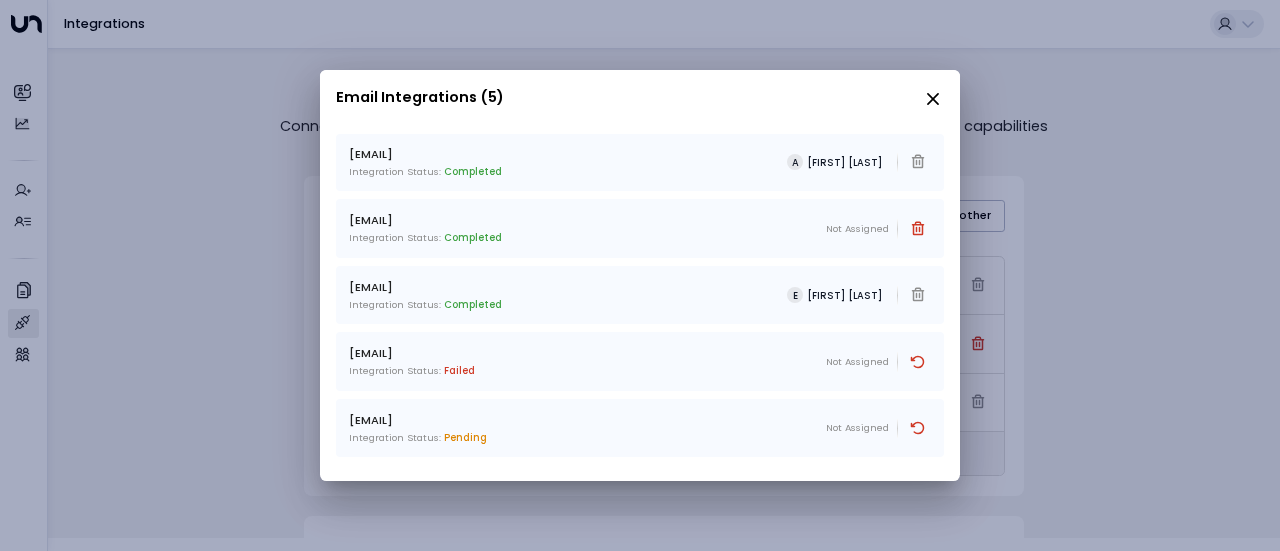 click at bounding box center [933, 99] 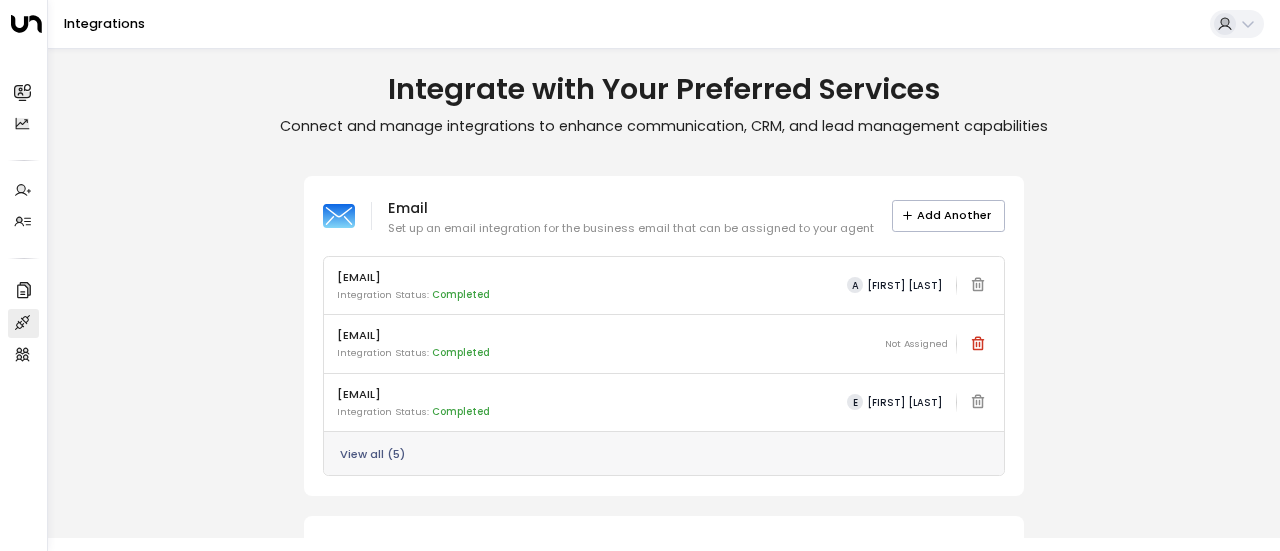 click on "Email Set up an email integration for the business email that can be assigned to your agent Add Another agentsinfo@workspace.co.uk Integration Status:   Completed A Ava Bility ava.bility@workspace.co.uk Integration Status:   Completed Not Assigned elodie.clarke@workspace.co.uk Integration Status:   Completed E Elodie Clarke View all ( 5 ) SMS Set up SMS to enhance lead interactions and improve response rates Connect WhatsApp Integrate WhatsApp for quick, personalized messaging and timely follow-ups with leads Connect +447482795598 Integration Status: Pending Not Assigned" at bounding box center (664, 474) 